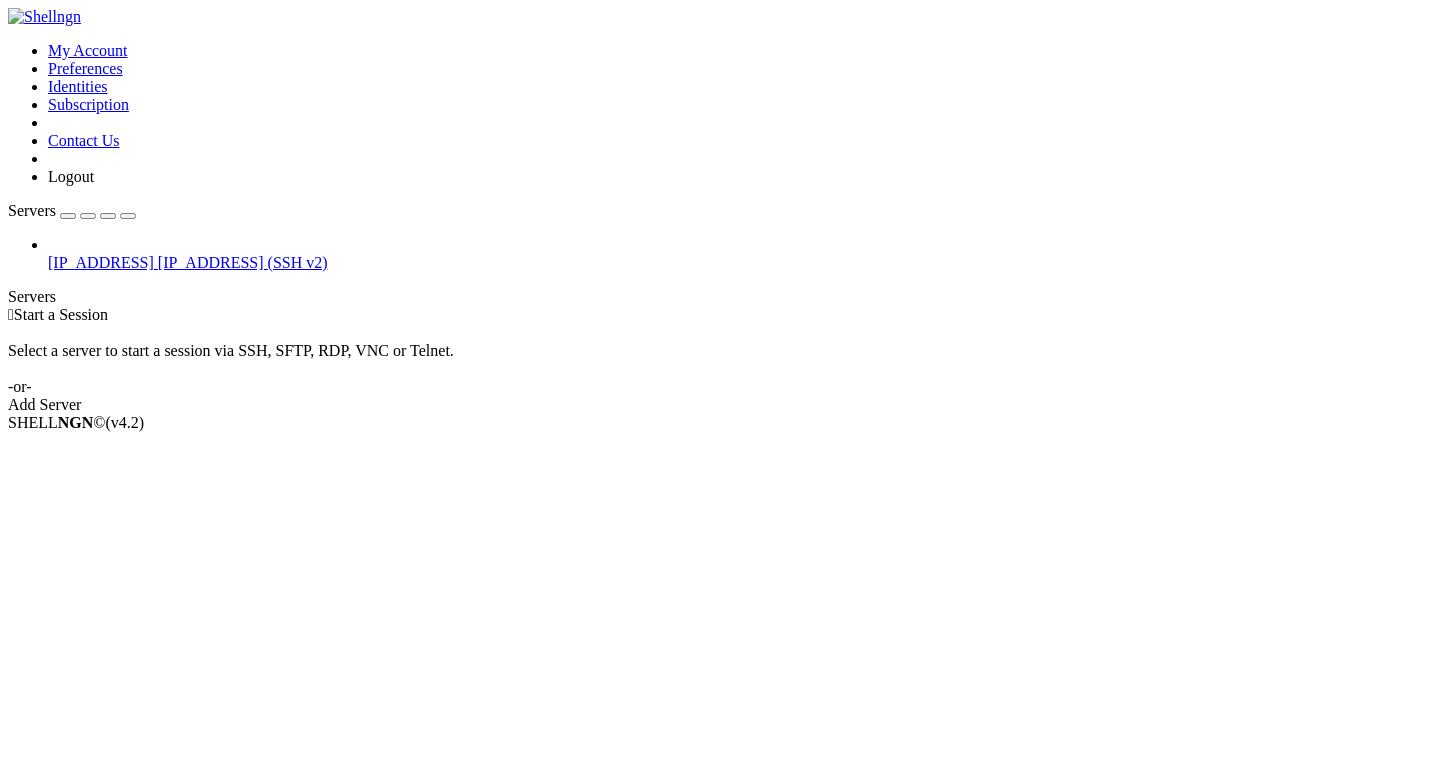 scroll, scrollTop: 0, scrollLeft: 0, axis: both 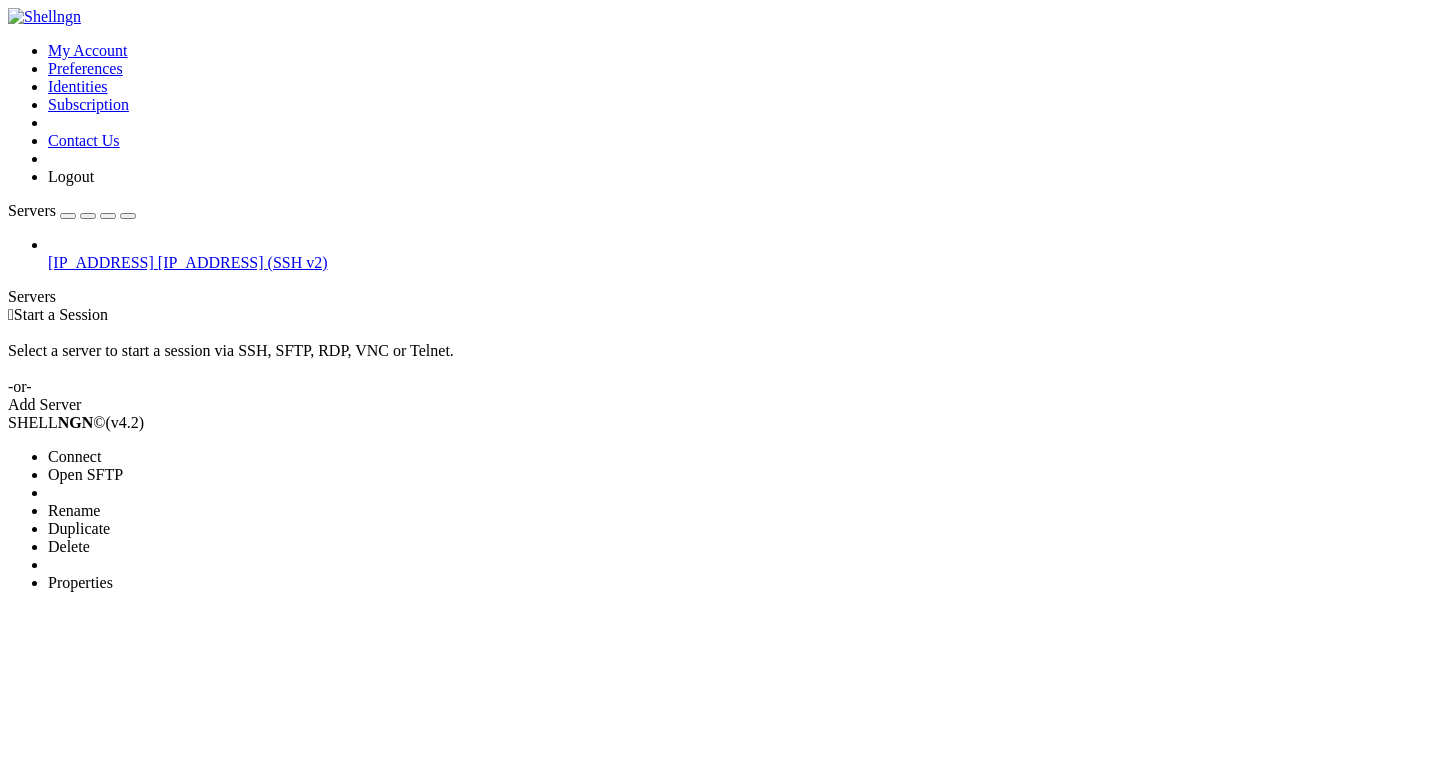 click on "Connect" at bounding box center (74, 456) 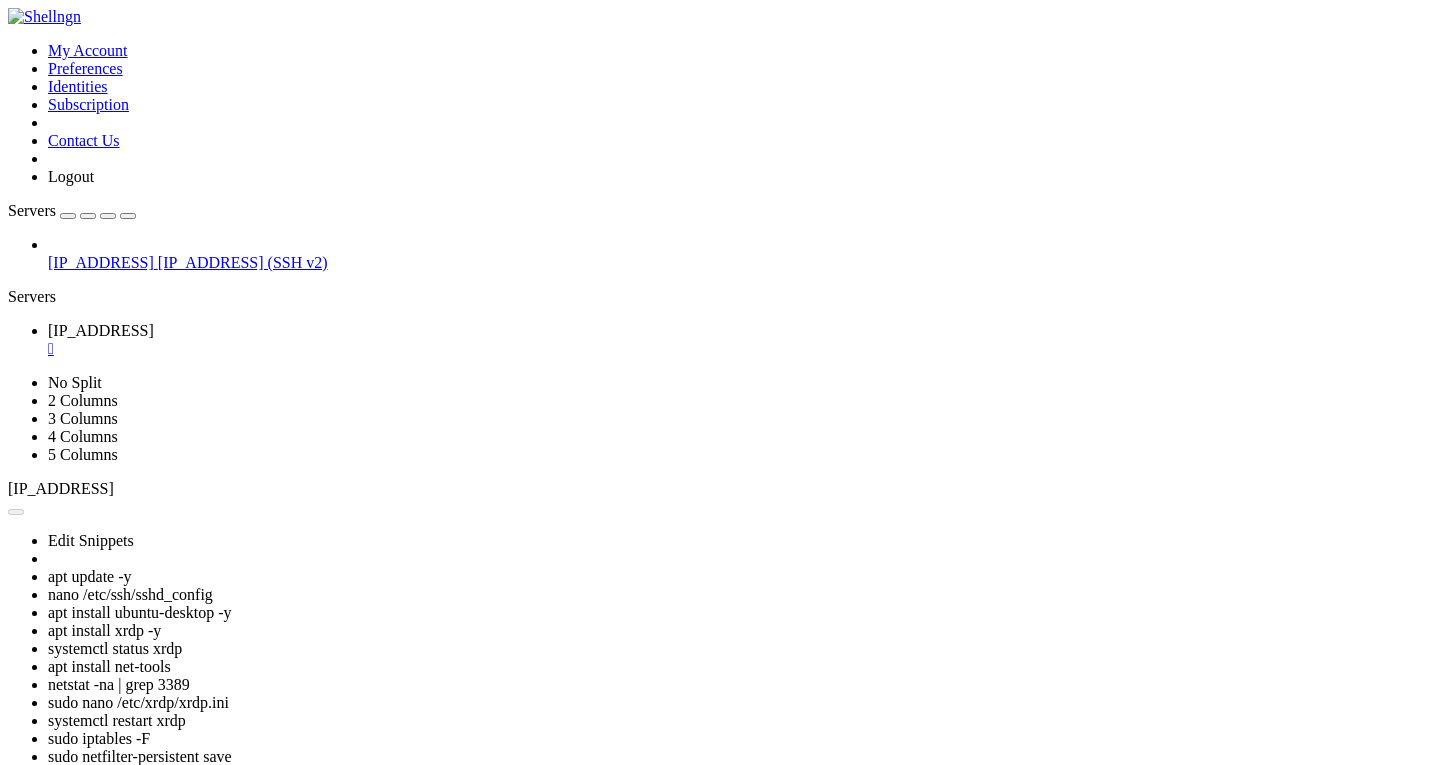 scroll, scrollTop: 0, scrollLeft: 0, axis: both 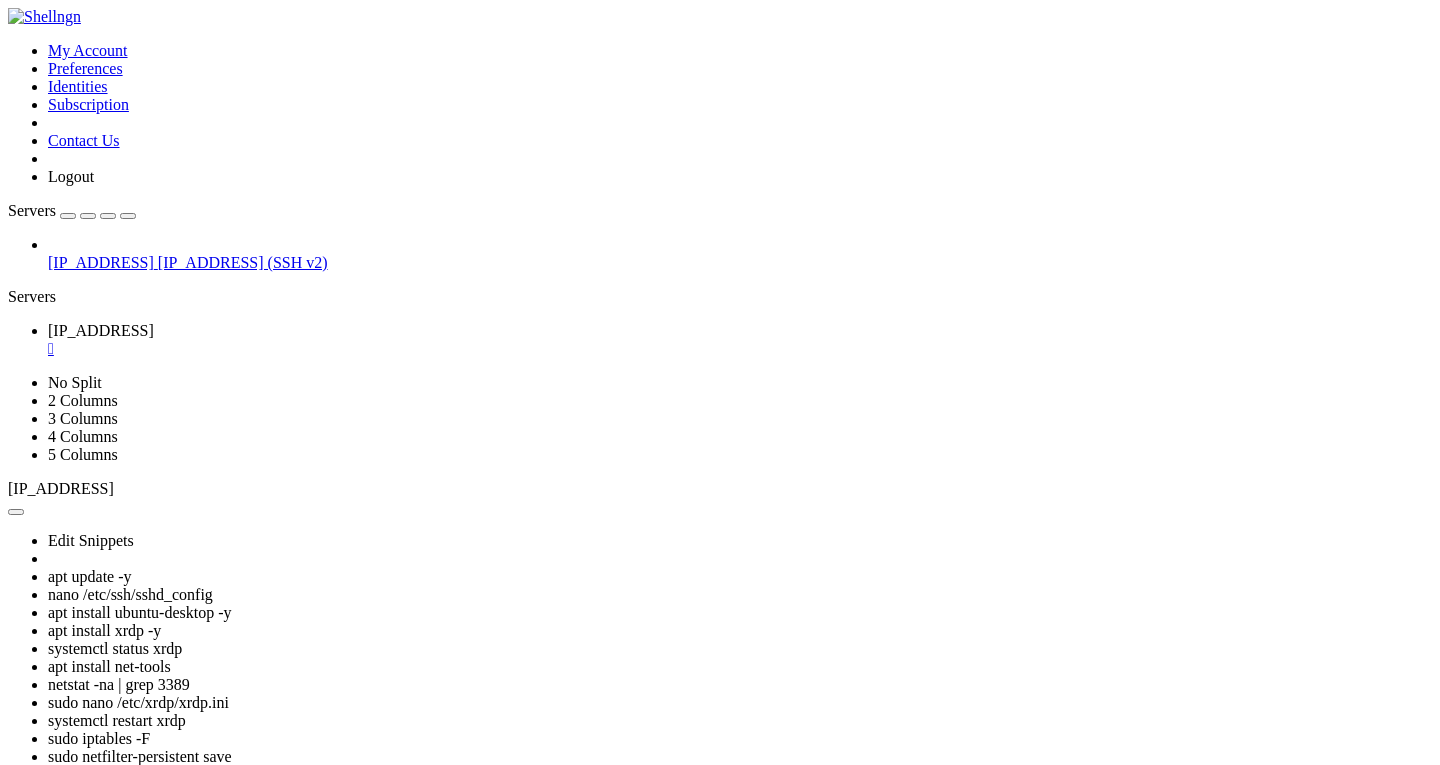 click on "" at bounding box center (740, 349) 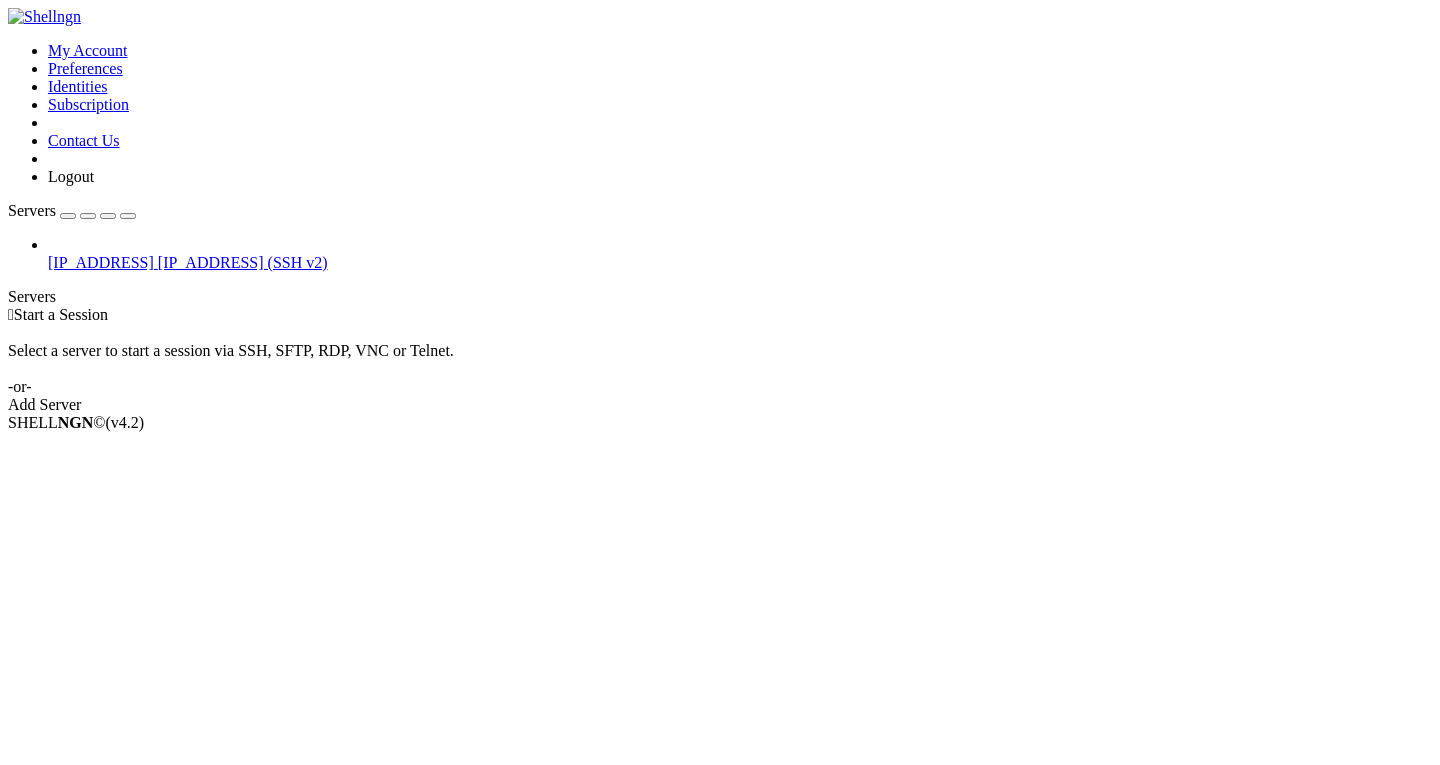 click on "Select a server to start a session via SSH, SFTP, RDP, VNC or Telnet.   -or-" at bounding box center (720, 360) 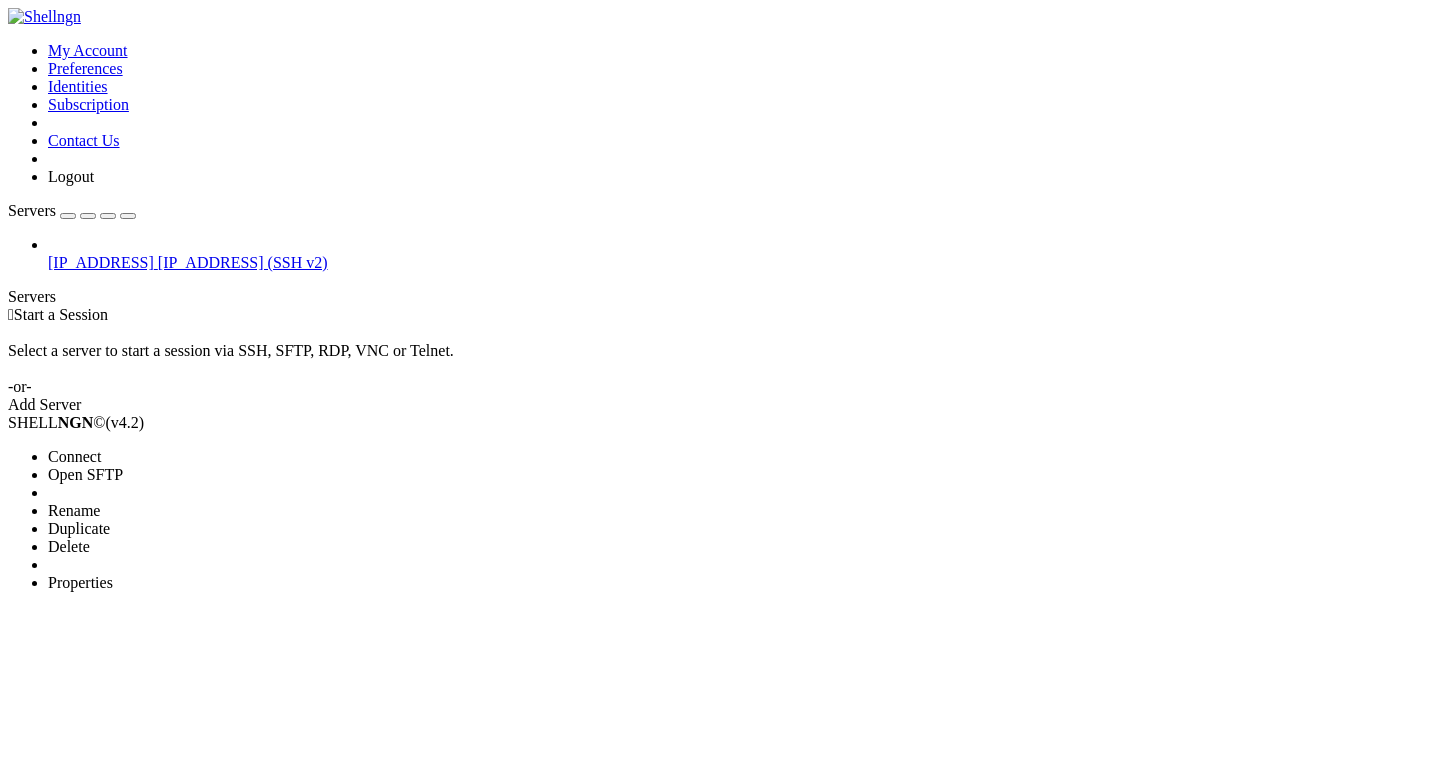 click on "Connect" at bounding box center (74, 456) 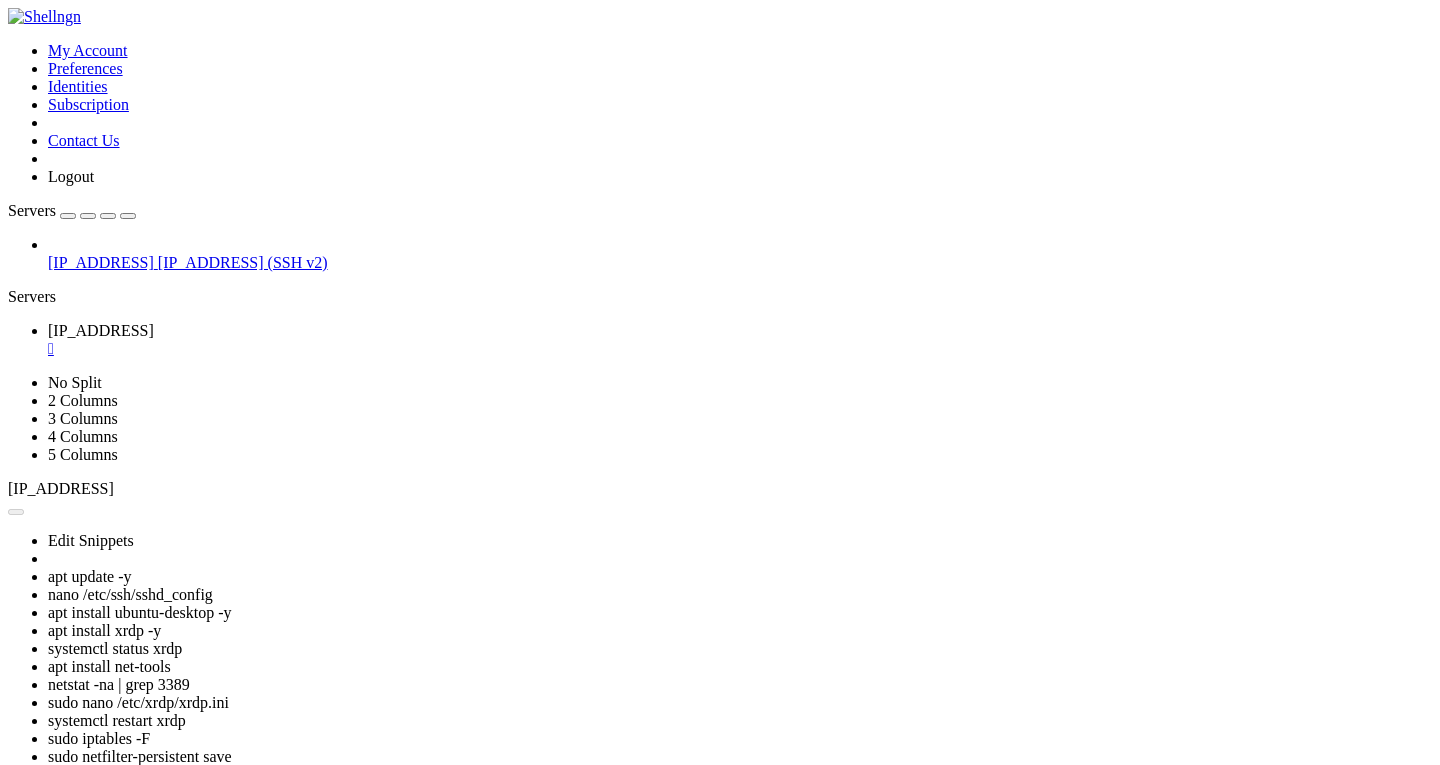 scroll, scrollTop: 0, scrollLeft: 0, axis: both 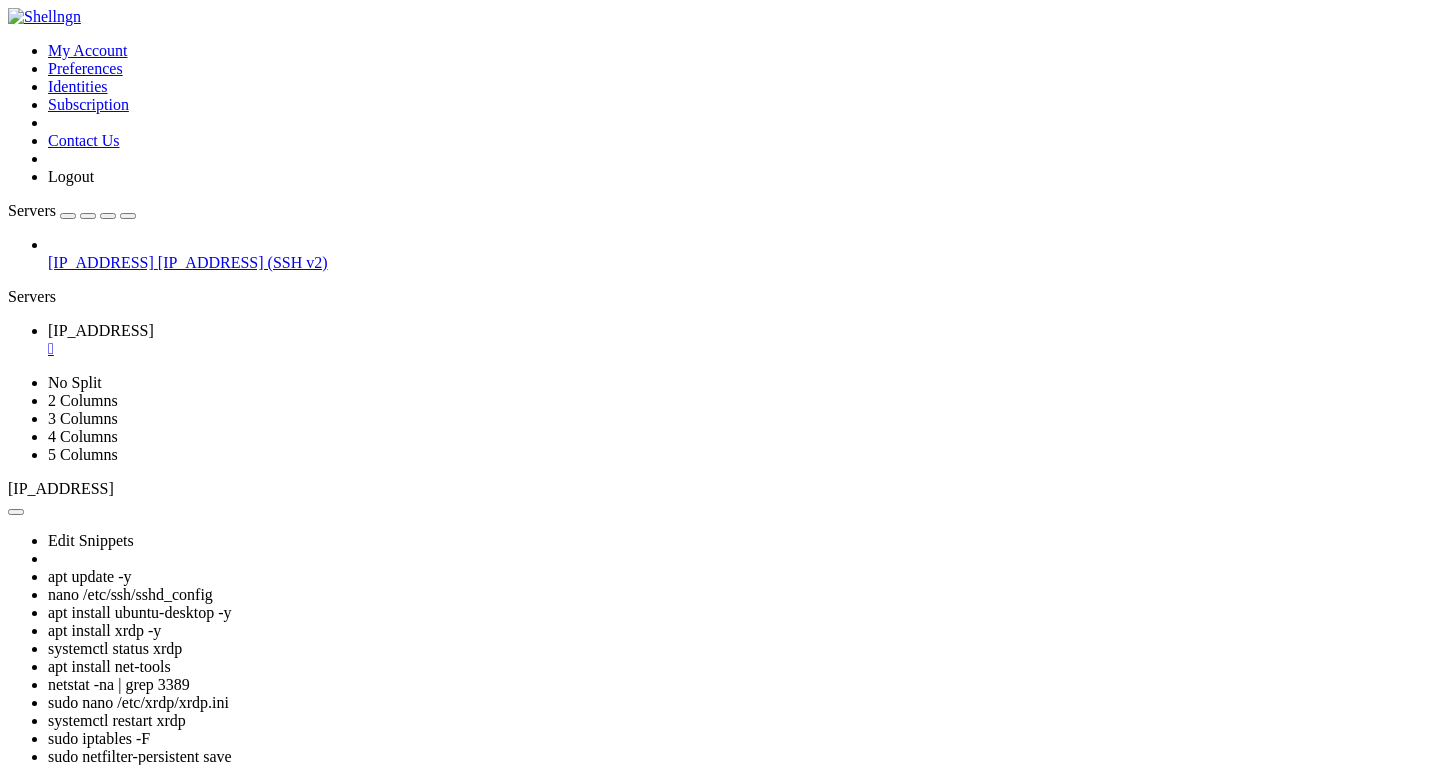 click on "* Support:        https://ubuntu.com/pro" 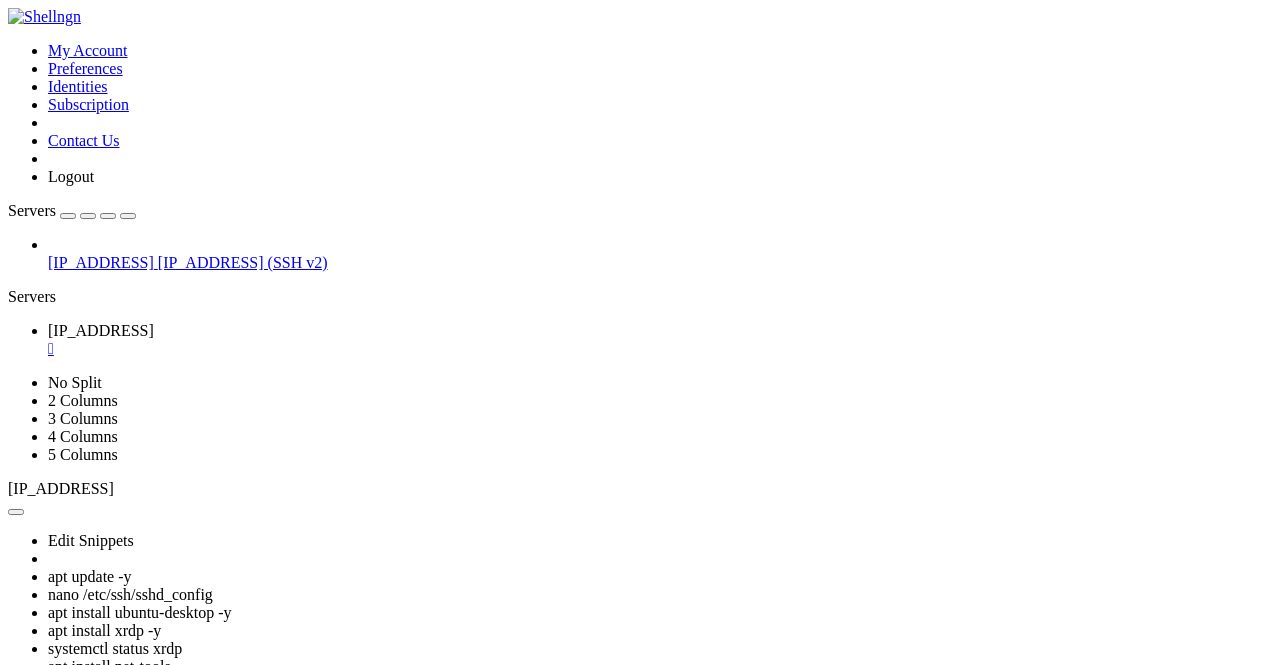 scroll, scrollTop: 510, scrollLeft: 0, axis: vertical 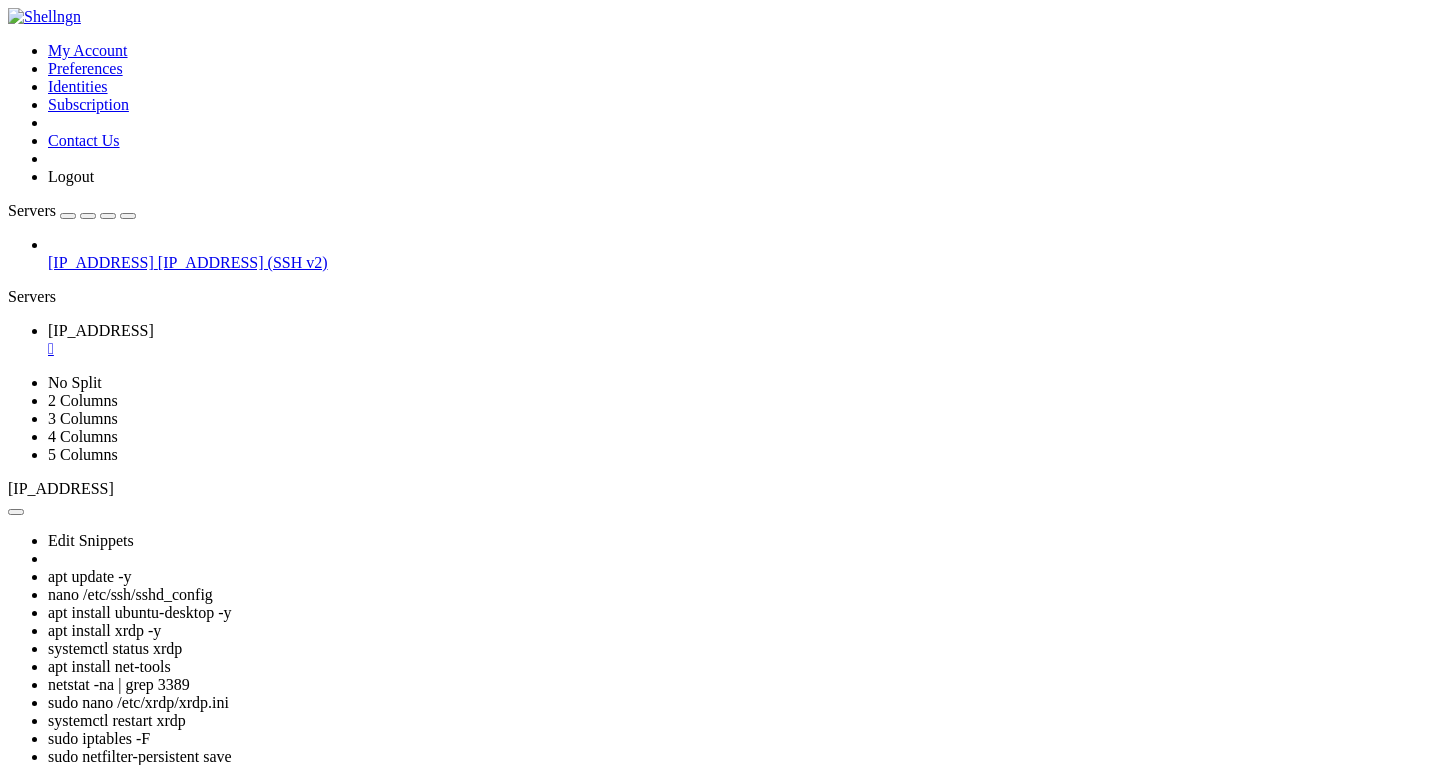 click on "[IP]
[IP] (SSH v2)" at bounding box center (720, 254) 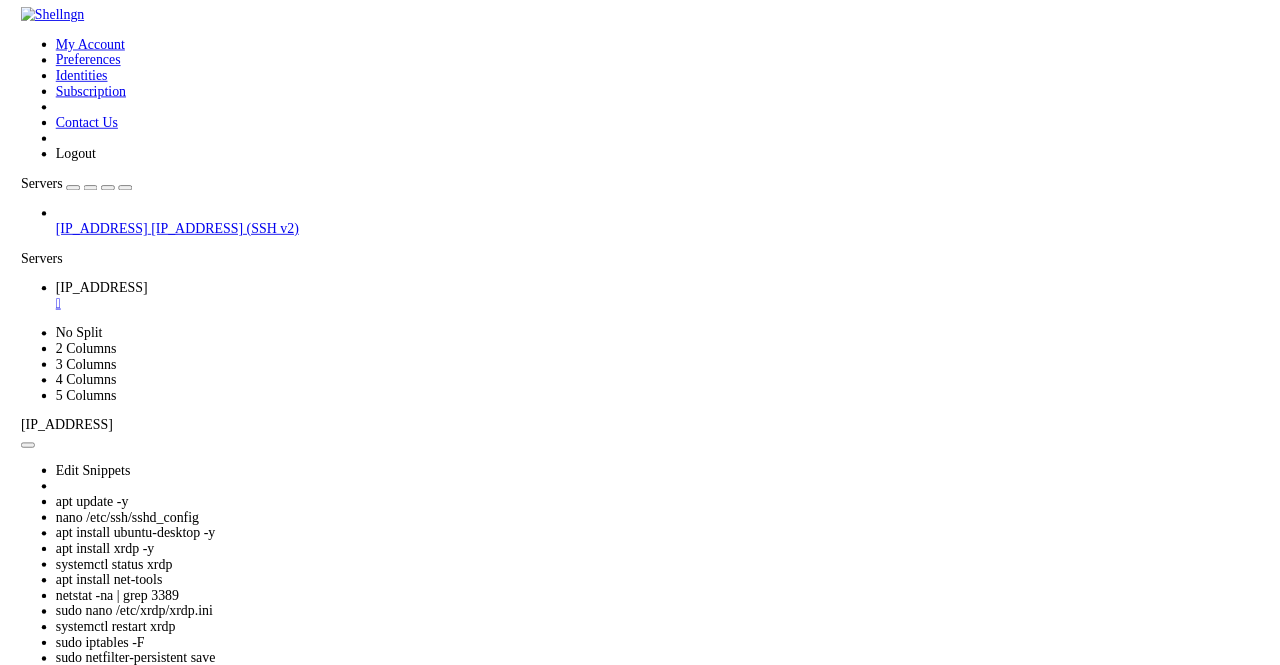 scroll, scrollTop: 102, scrollLeft: 0, axis: vertical 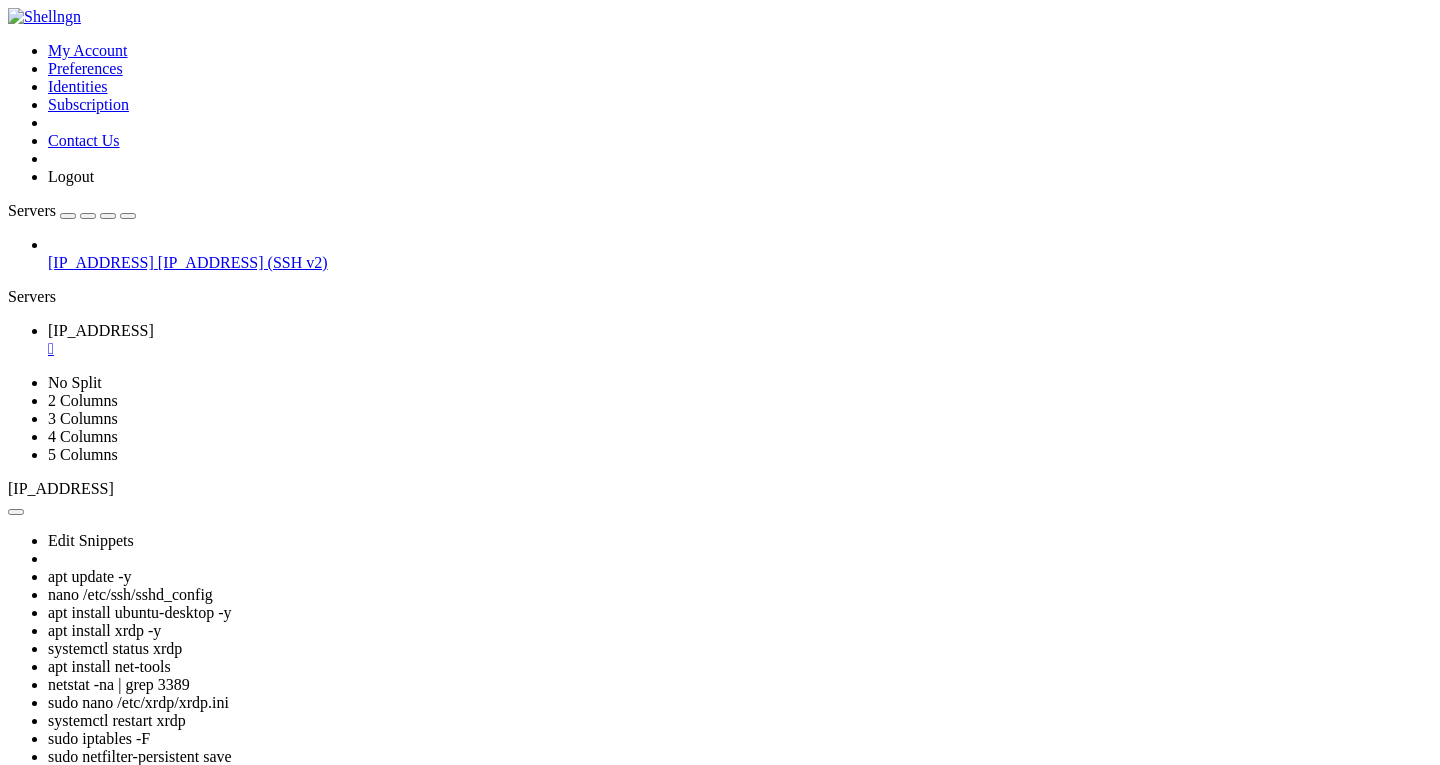 click on "" at bounding box center [740, 349] 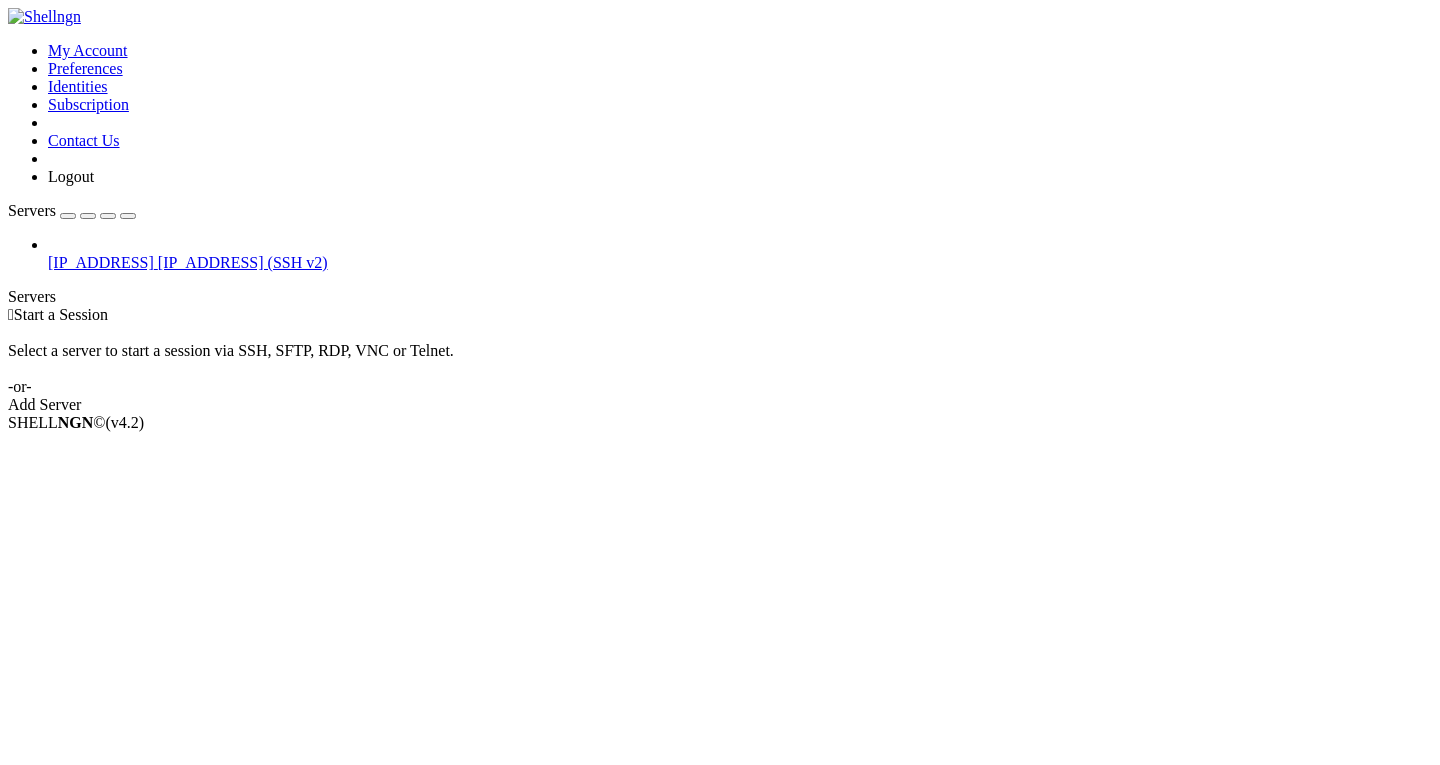 click on "  Start a Session
Select a server to start a session via SSH, SFTP, RDP, VNC or Telnet.   -or-
Add Server" at bounding box center [720, 360] 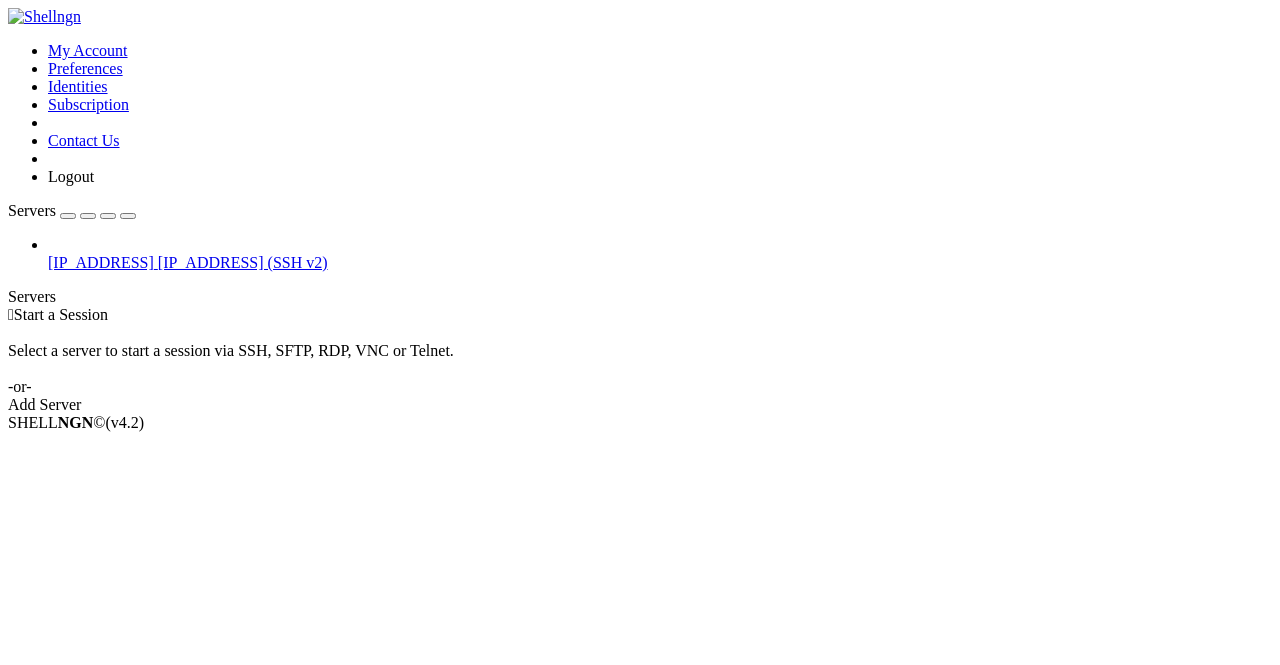 click on "Select a server to start a session via SSH, SFTP, RDP, VNC or Telnet.   -or-" at bounding box center [640, 360] 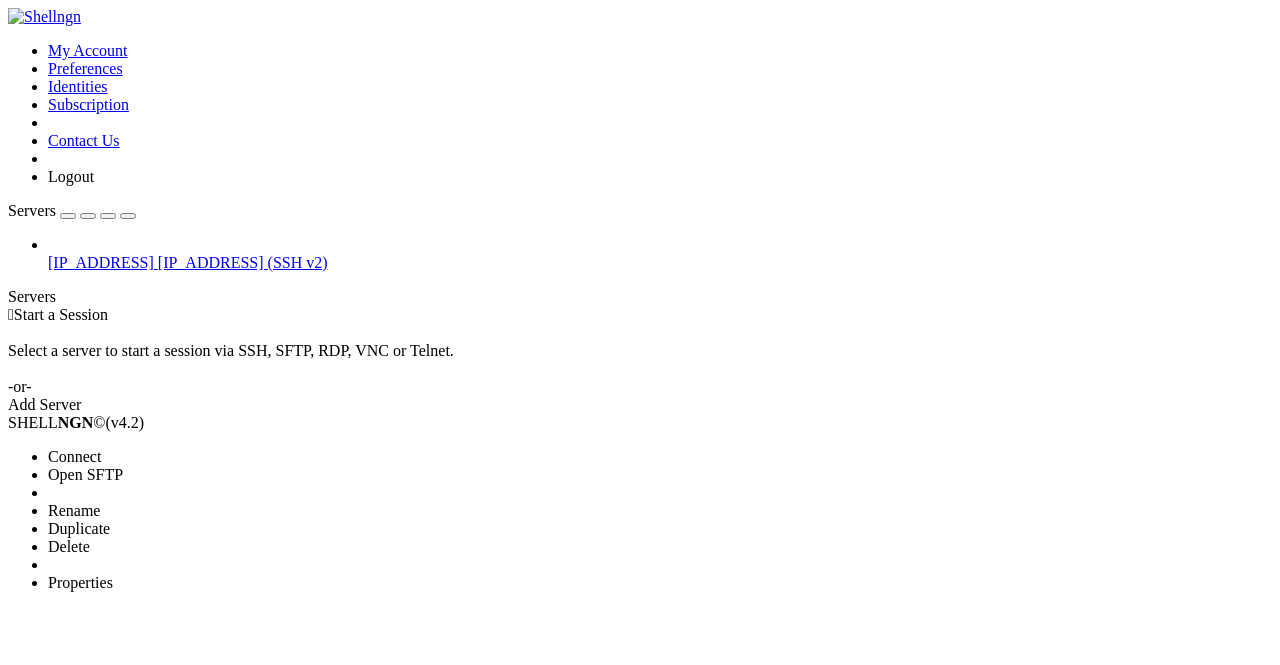 click on "Connect" at bounding box center (74, 456) 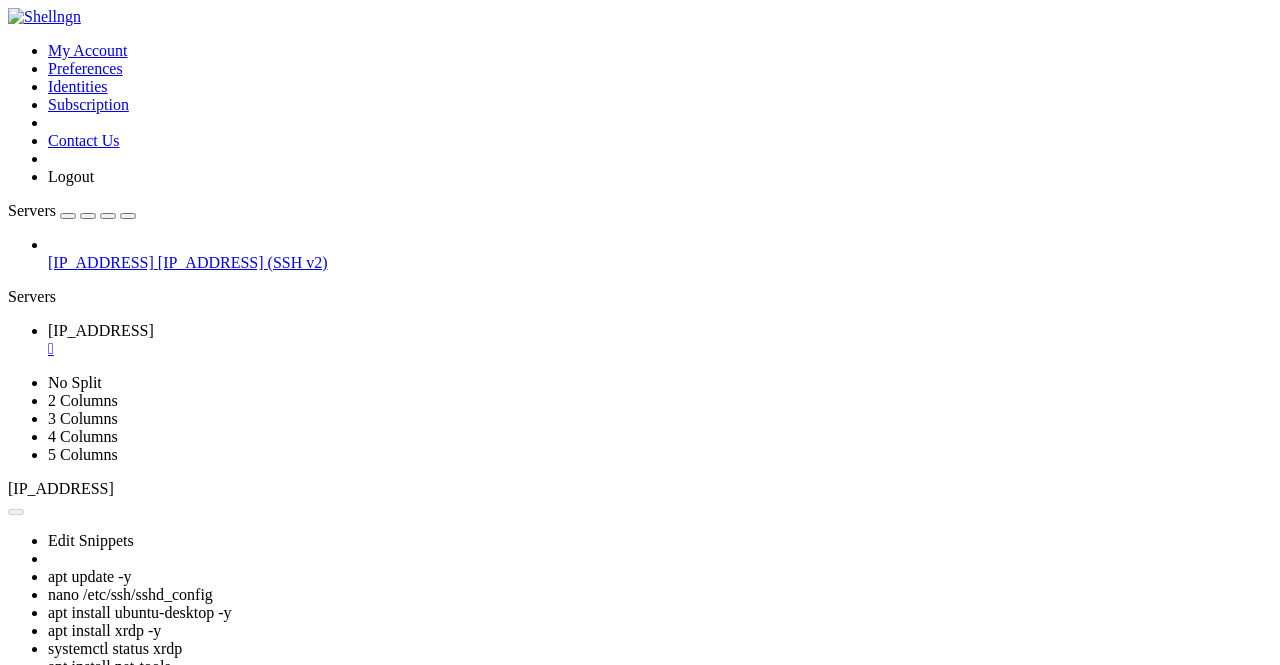 scroll, scrollTop: 0, scrollLeft: 0, axis: both 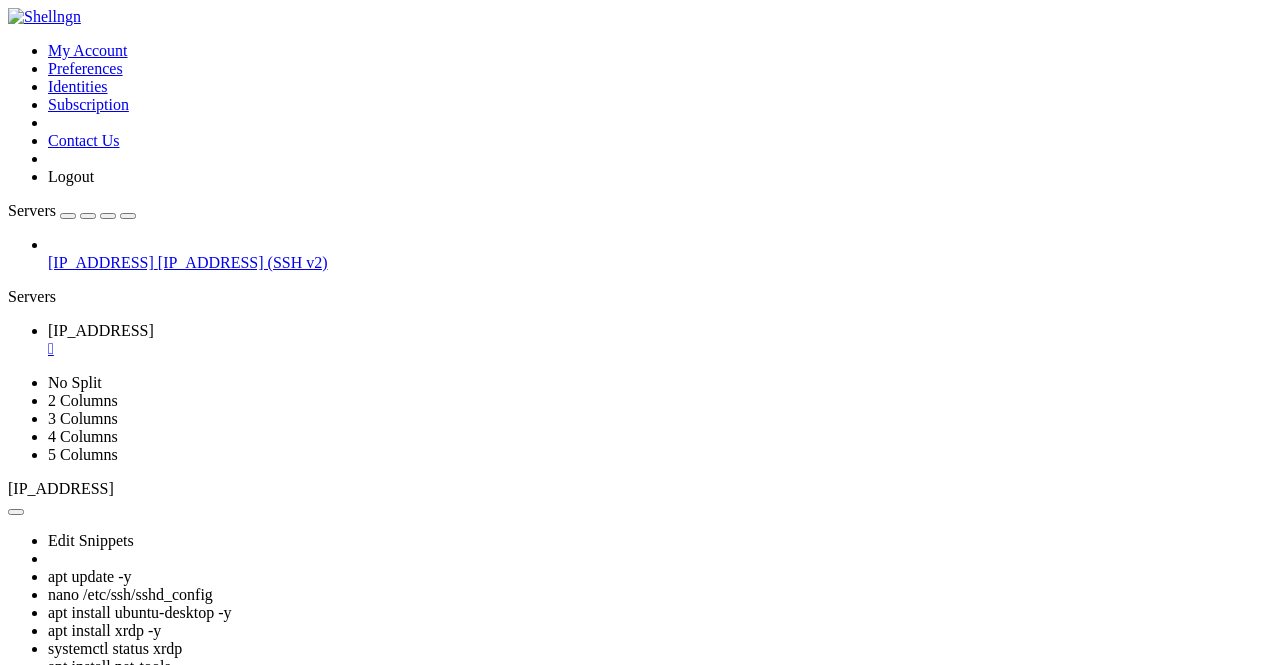click 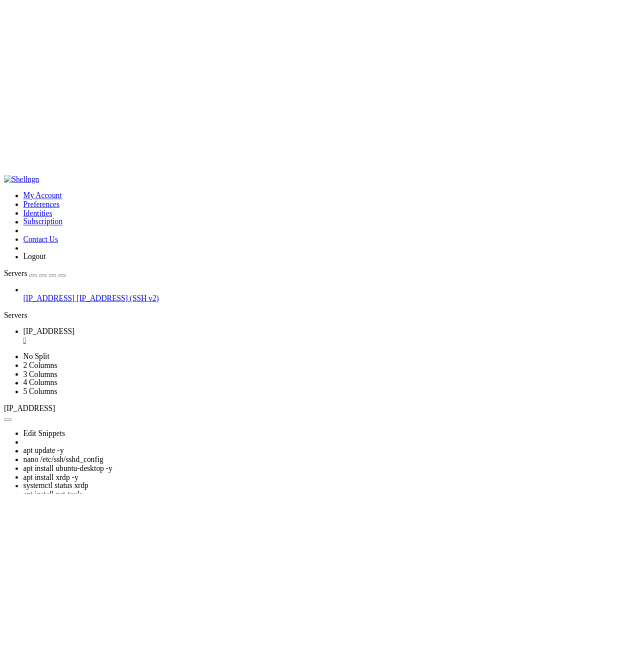 scroll, scrollTop: 493, scrollLeft: 0, axis: vertical 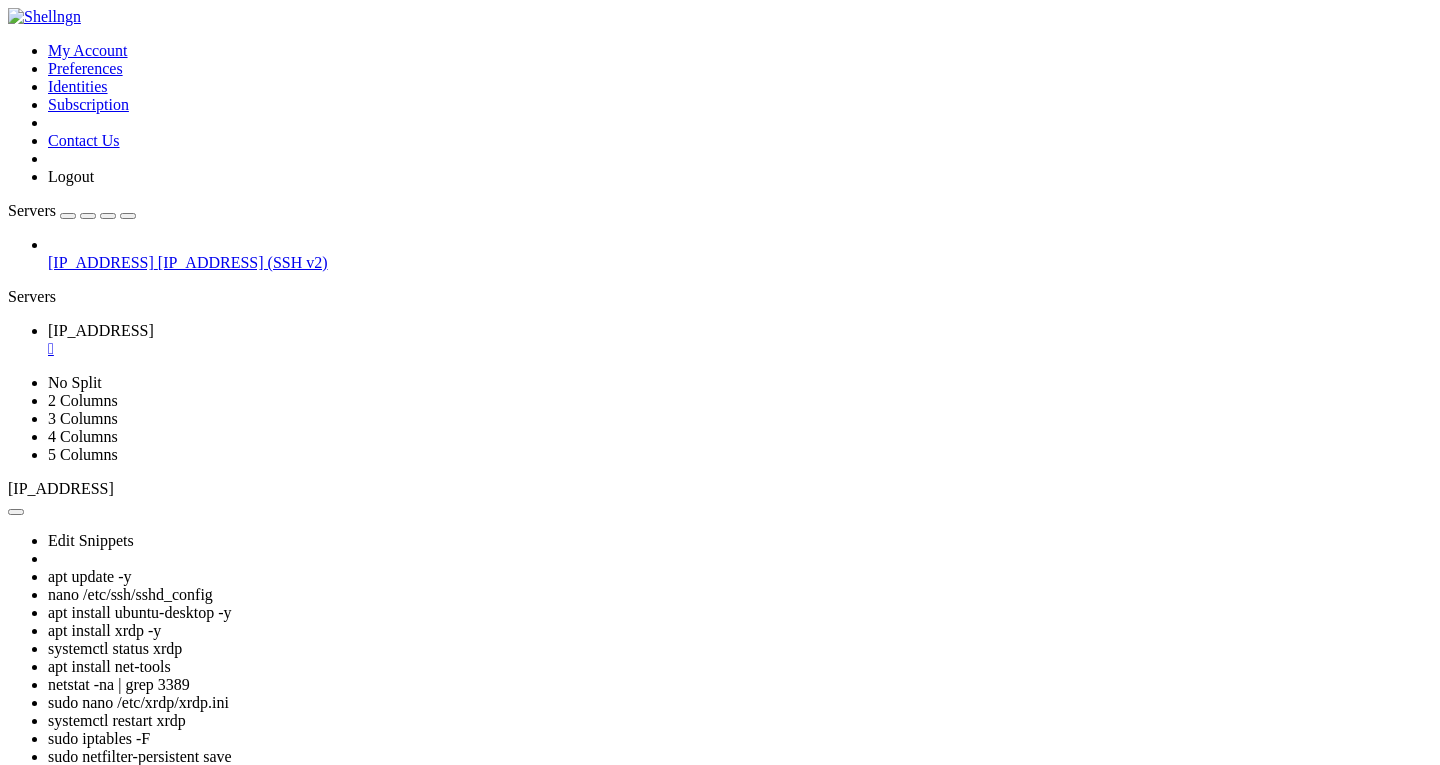 click on "ubuntu@instance-[DATE]-[TIME] : ~ $" 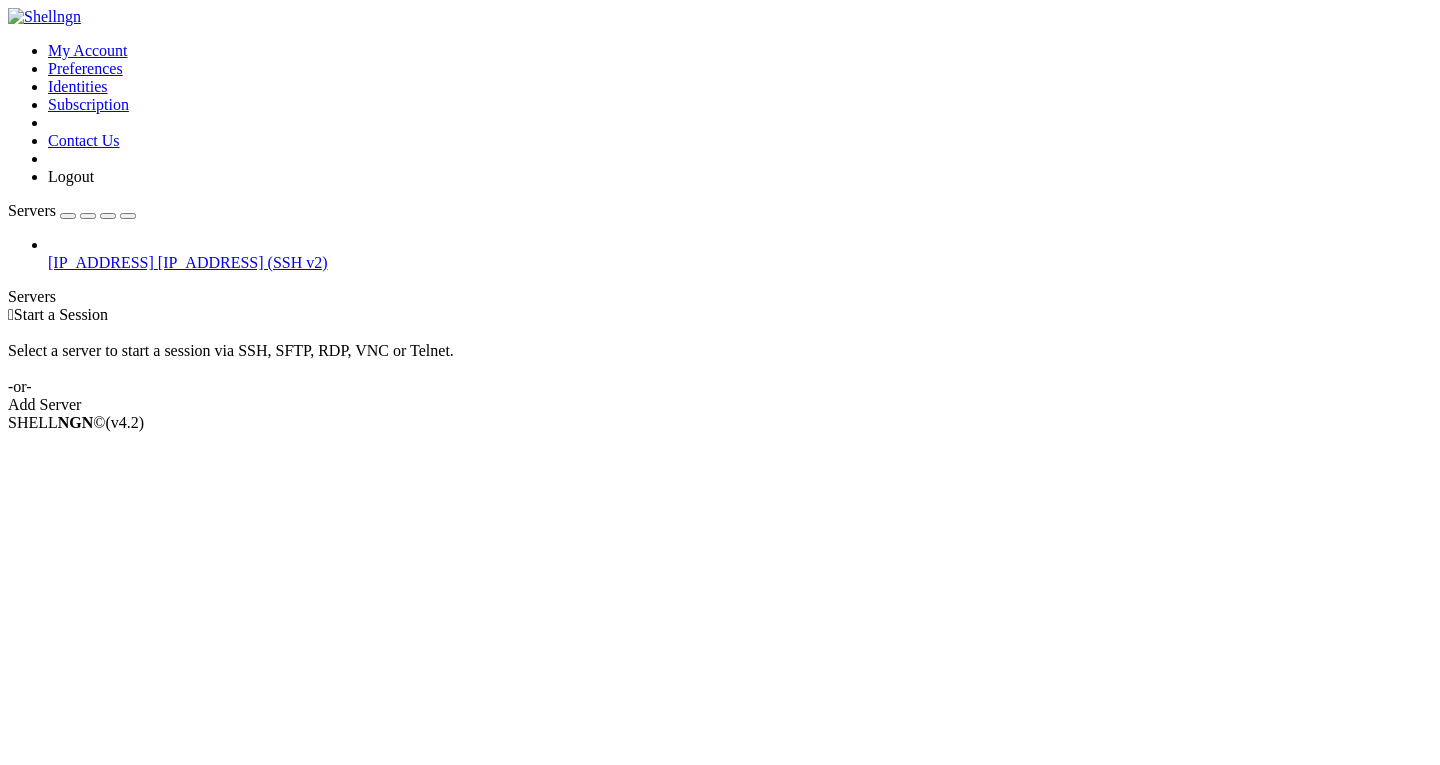 click on "  Start a Session
Select a server to start a session via SSH, SFTP, RDP, VNC or Telnet.   -or-
Add Server" at bounding box center [720, 360] 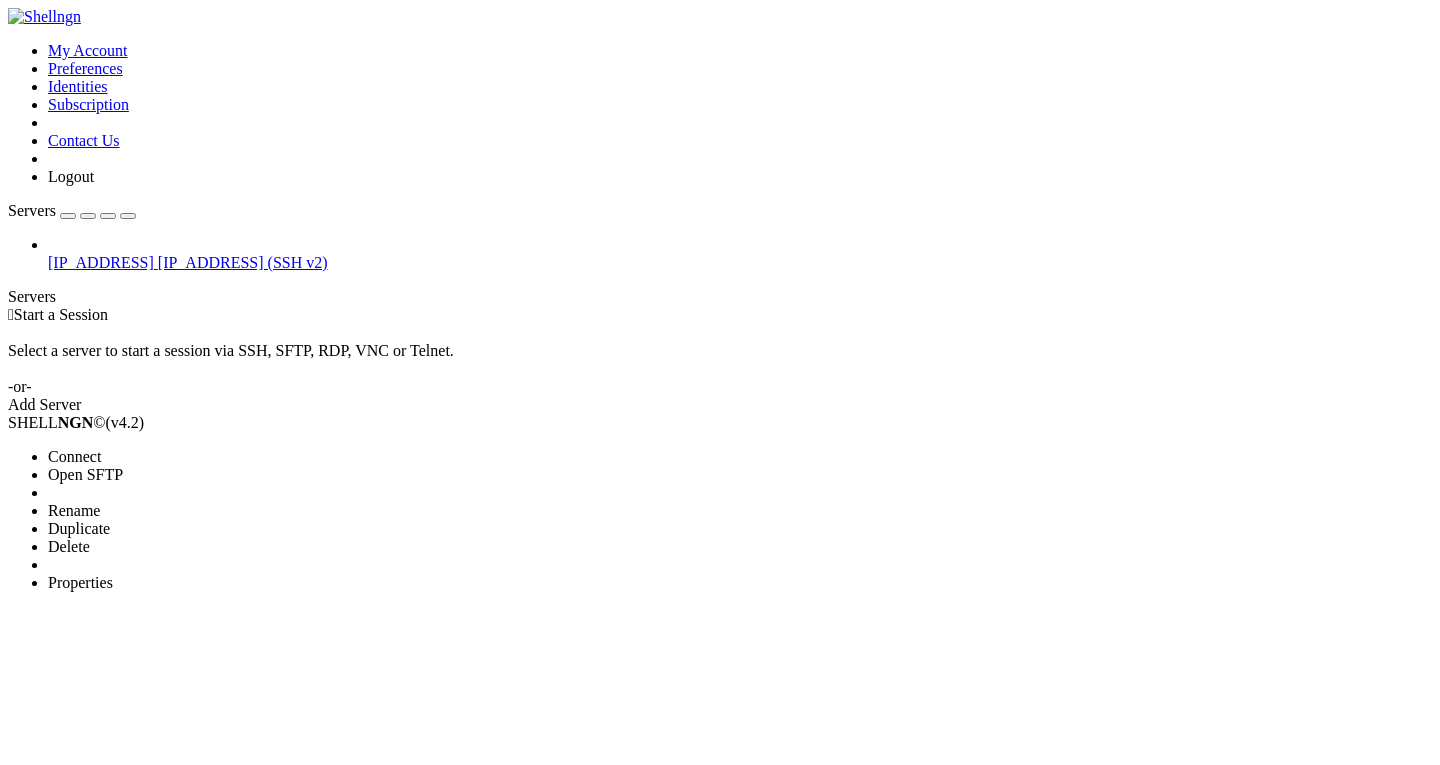 click on "Connect" at bounding box center [74, 456] 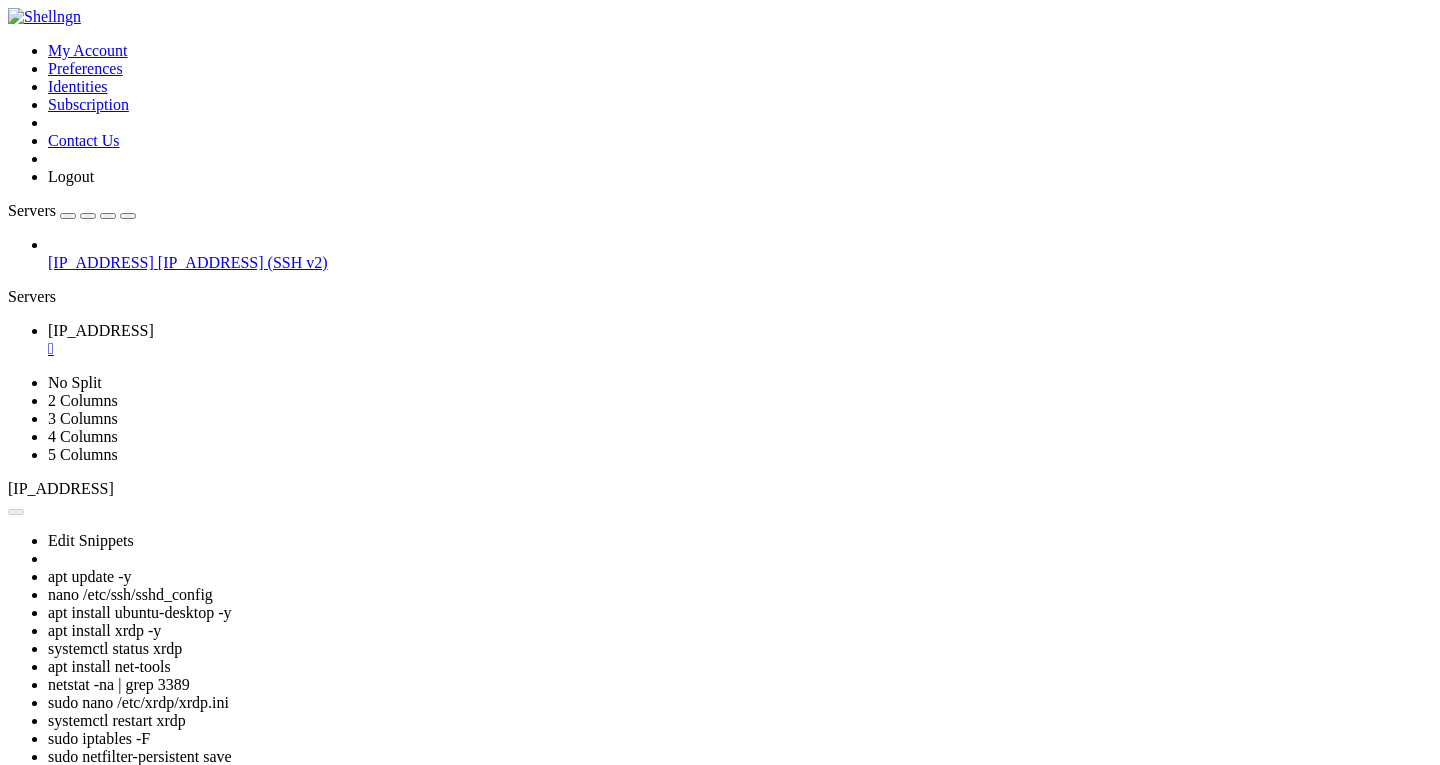 scroll, scrollTop: 0, scrollLeft: 0, axis: both 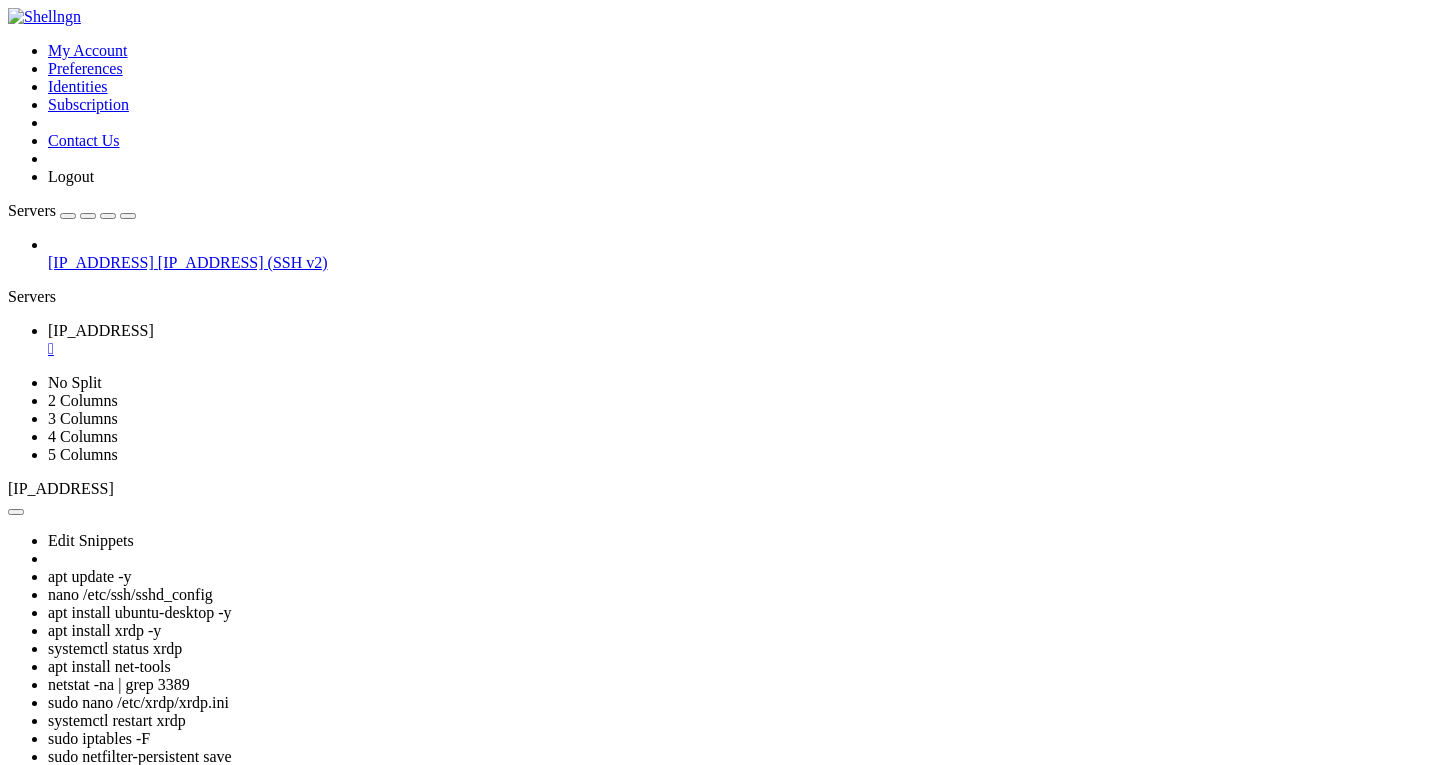 drag, startPoint x: 678, startPoint y: 1177, endPoint x: 574, endPoint y: 1258, distance: 131.82185 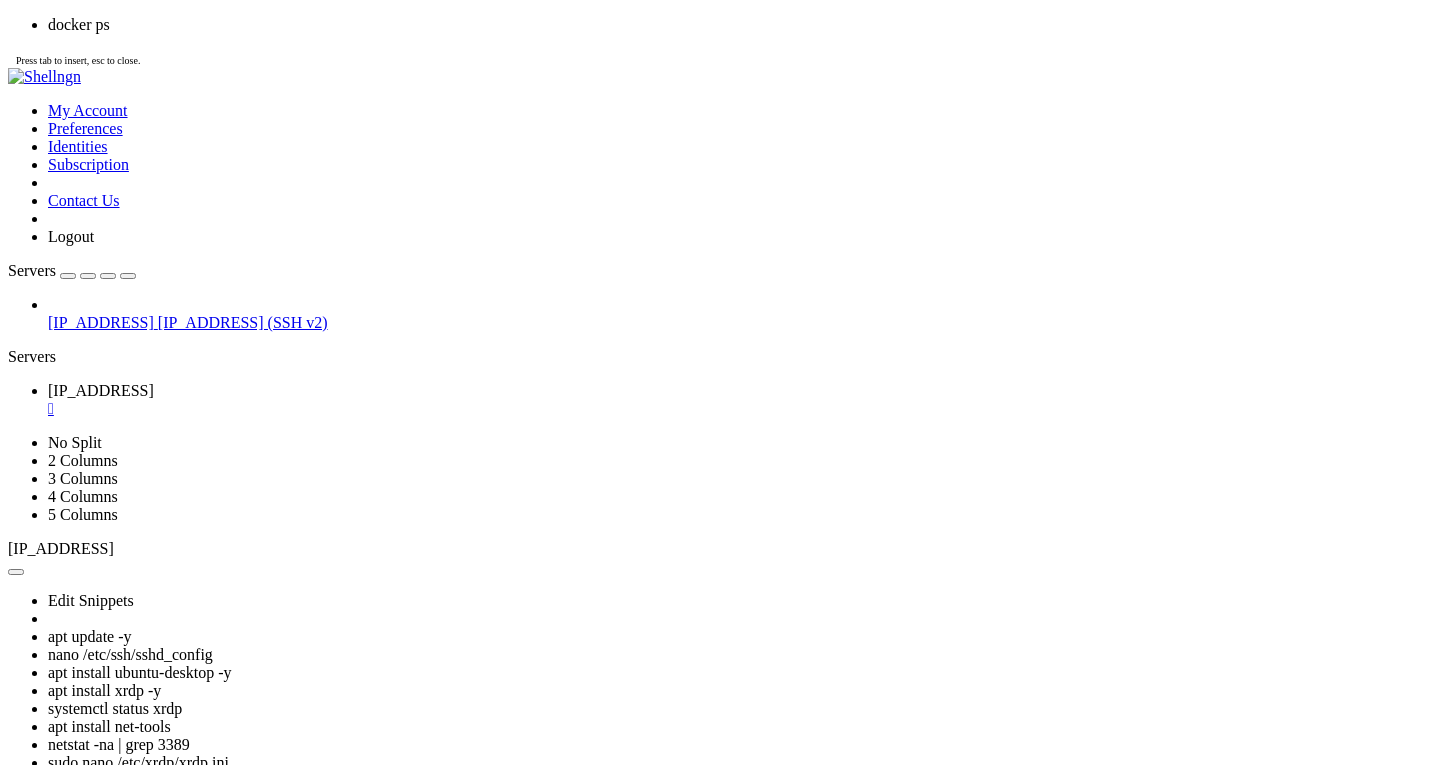 scroll, scrollTop: 17, scrollLeft: 0, axis: vertical 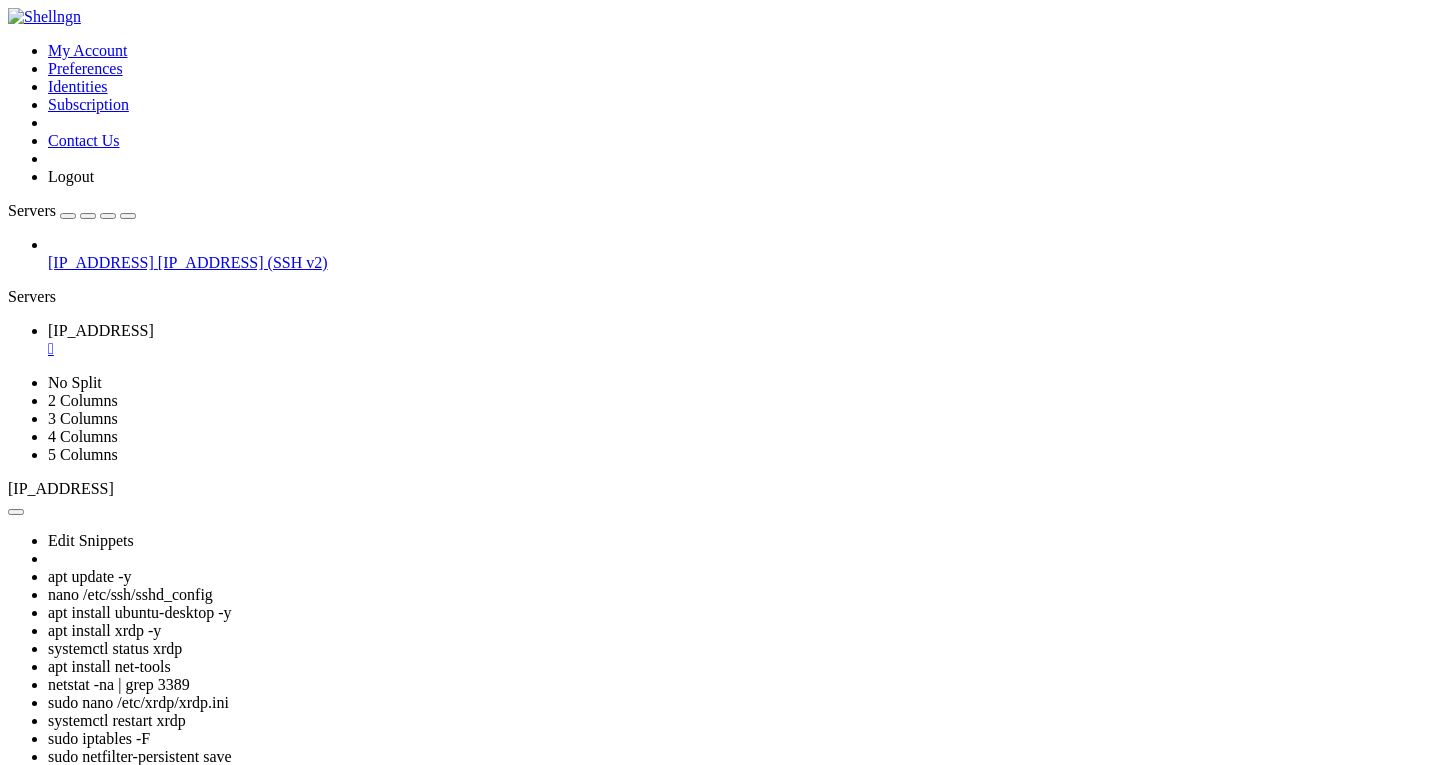 click on "To see these additional updates run: apt list --upgradable" 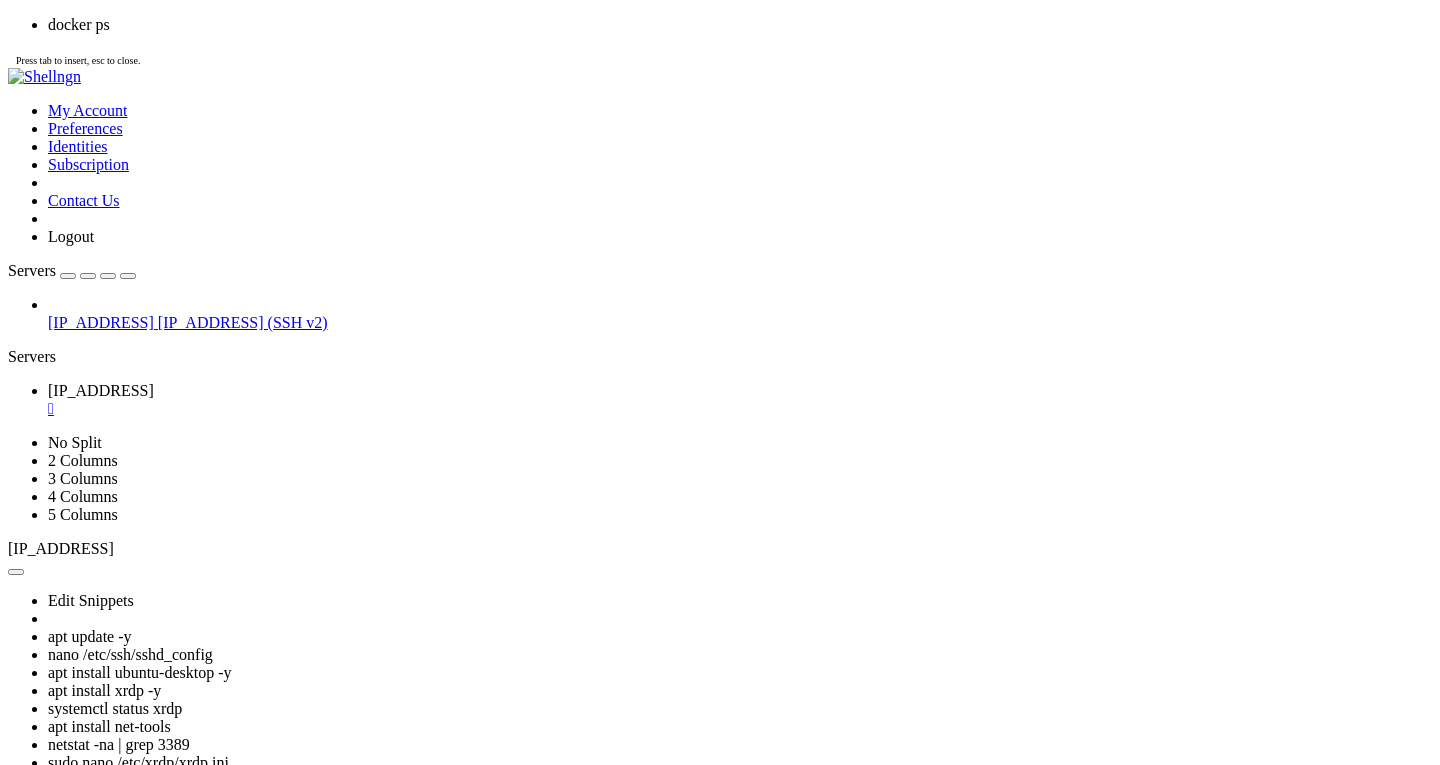 scroll, scrollTop: 221, scrollLeft: 0, axis: vertical 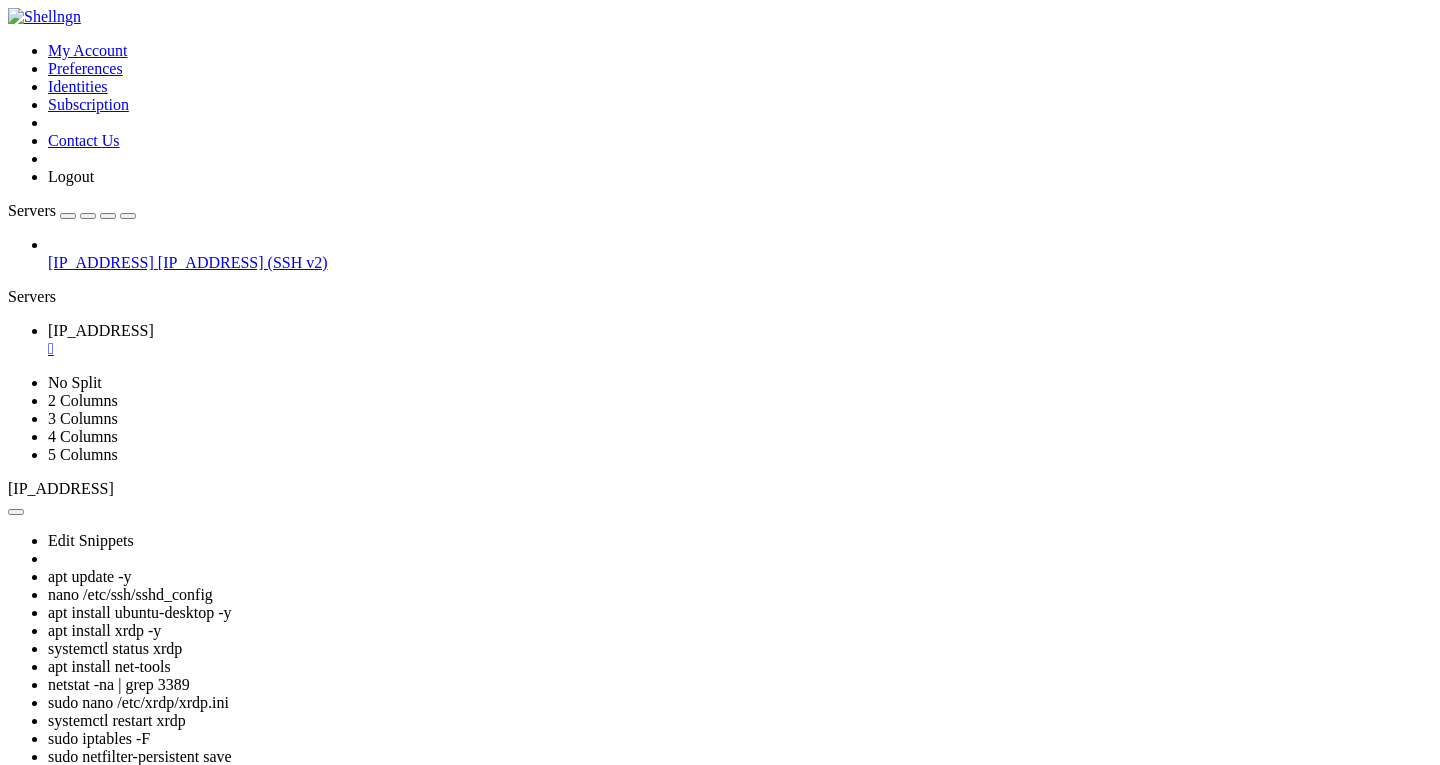 click on "" at bounding box center (740, 349) 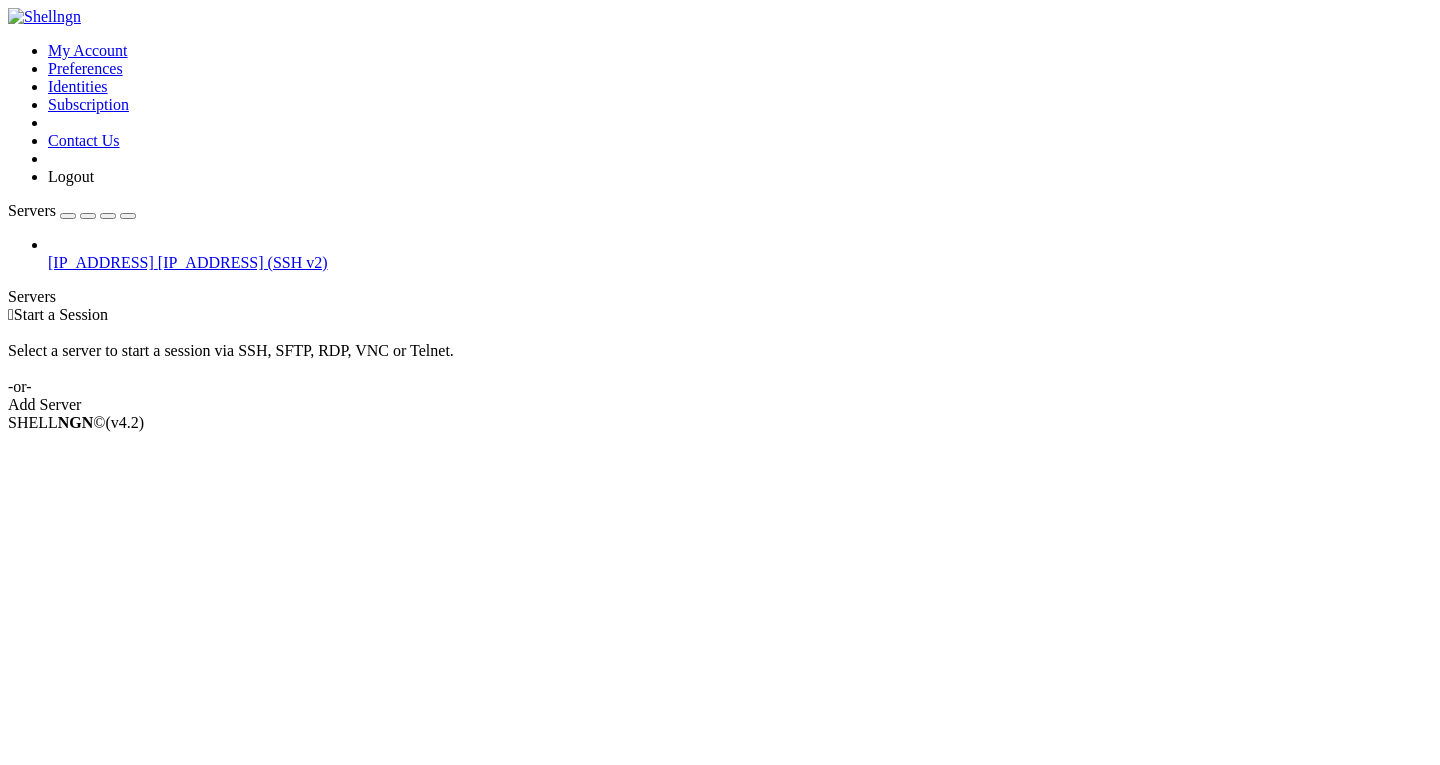 click on "  Start a Session
Select a server to start a session via SSH, SFTP, RDP, VNC or Telnet.   -or-
Add Server" at bounding box center (720, 360) 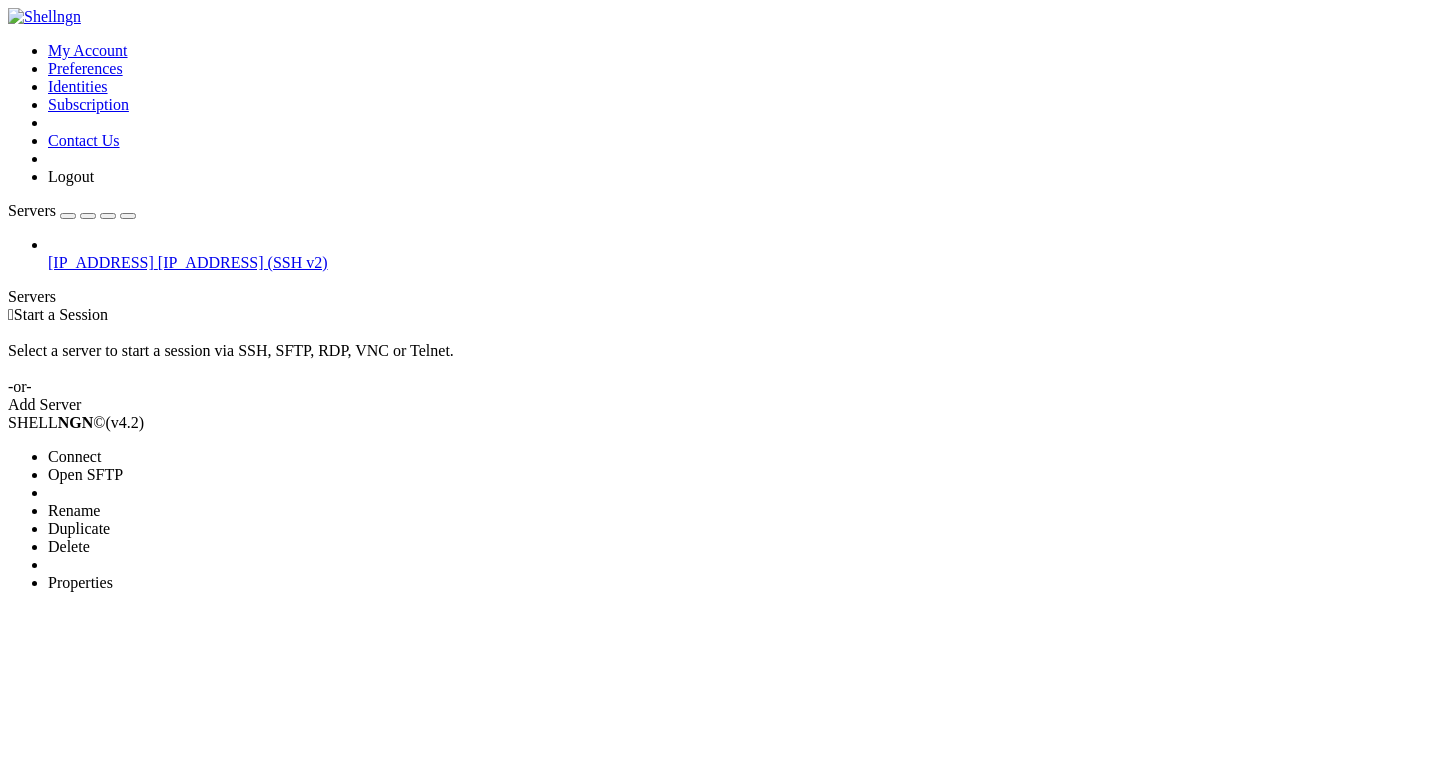 click on "Connect" at bounding box center (74, 456) 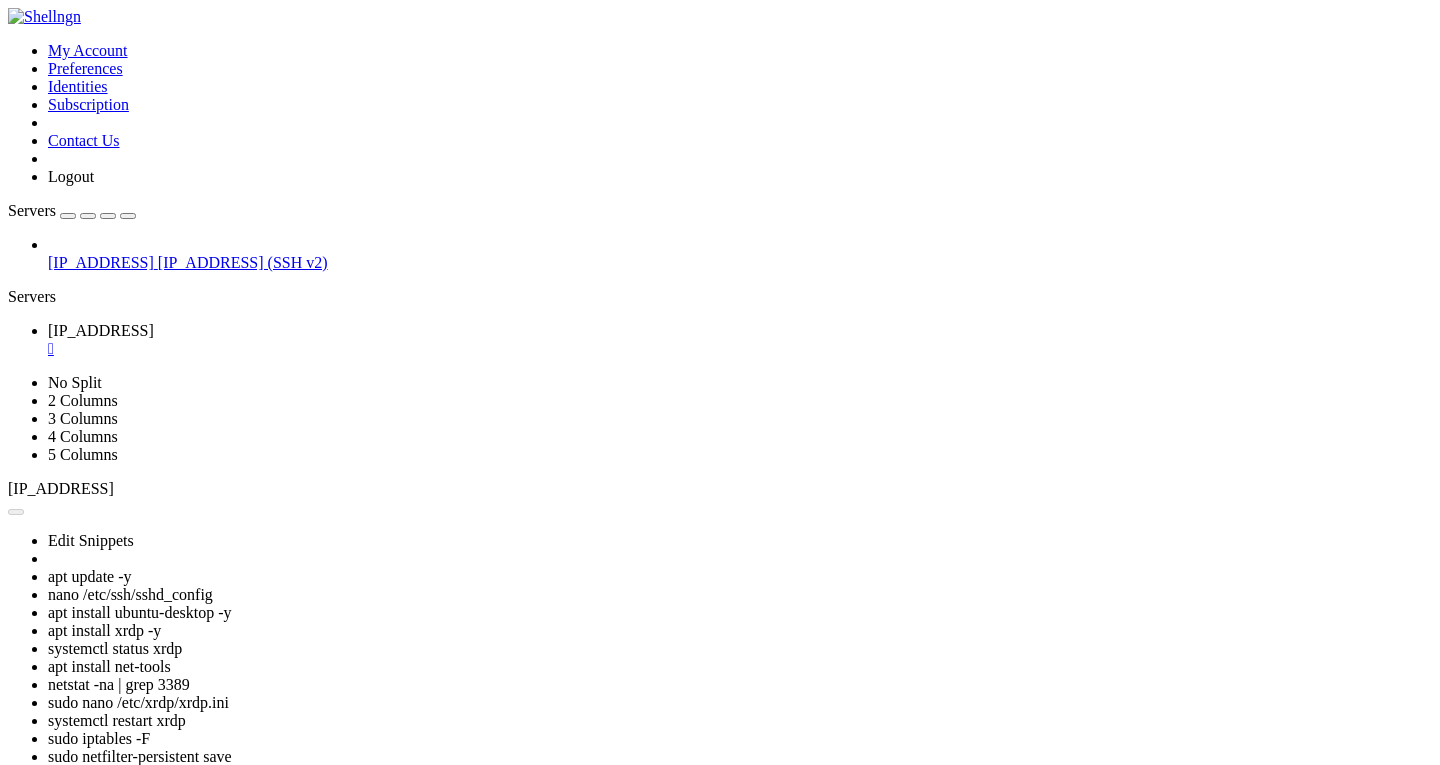 scroll, scrollTop: 0, scrollLeft: 0, axis: both 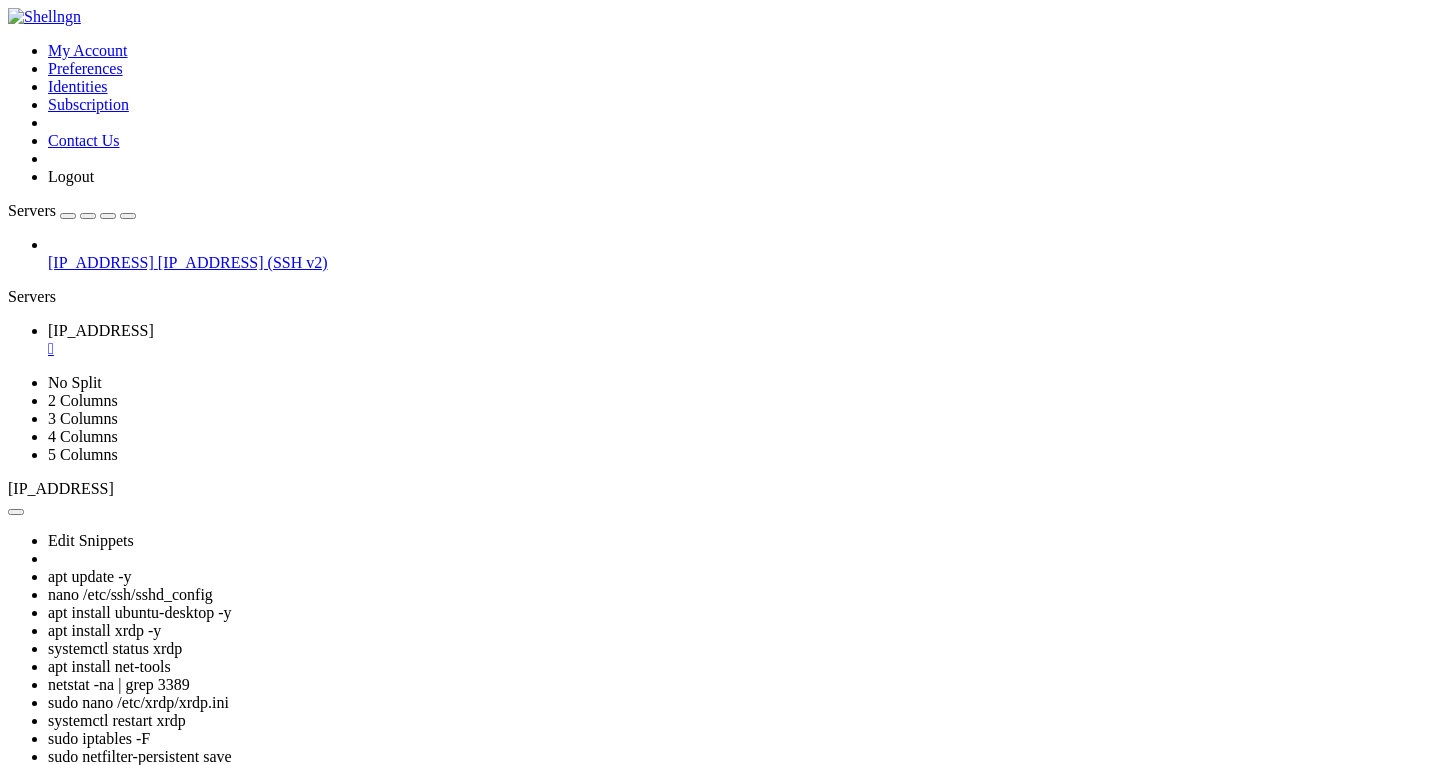 click on "* Ubuntu 20.04 LTS Focal Fossa has reached its end of standard support on 31 Ma" 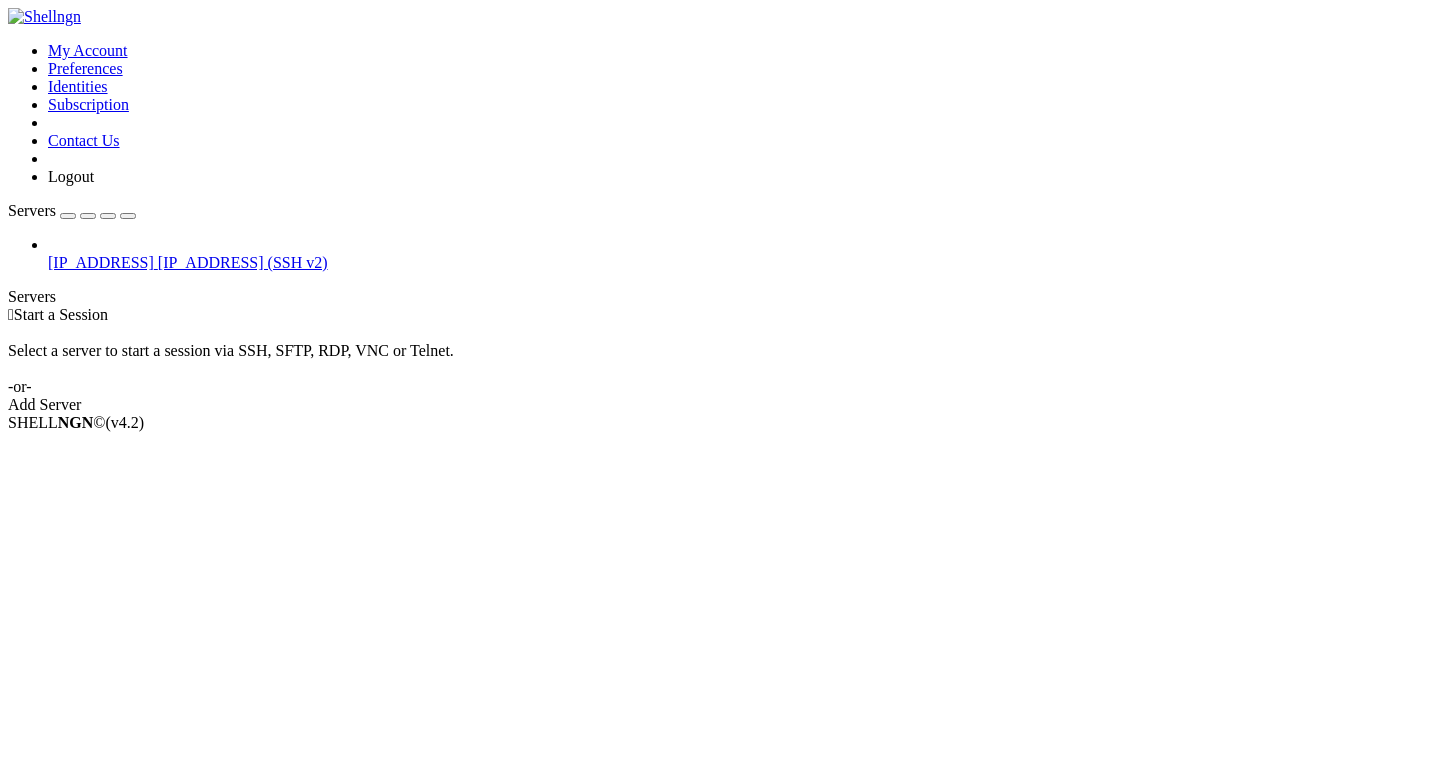 click on "  Start a Session
Select a server to start a session via SSH, SFTP, RDP, VNC or Telnet.   -or-
Add Server" at bounding box center [720, 360] 